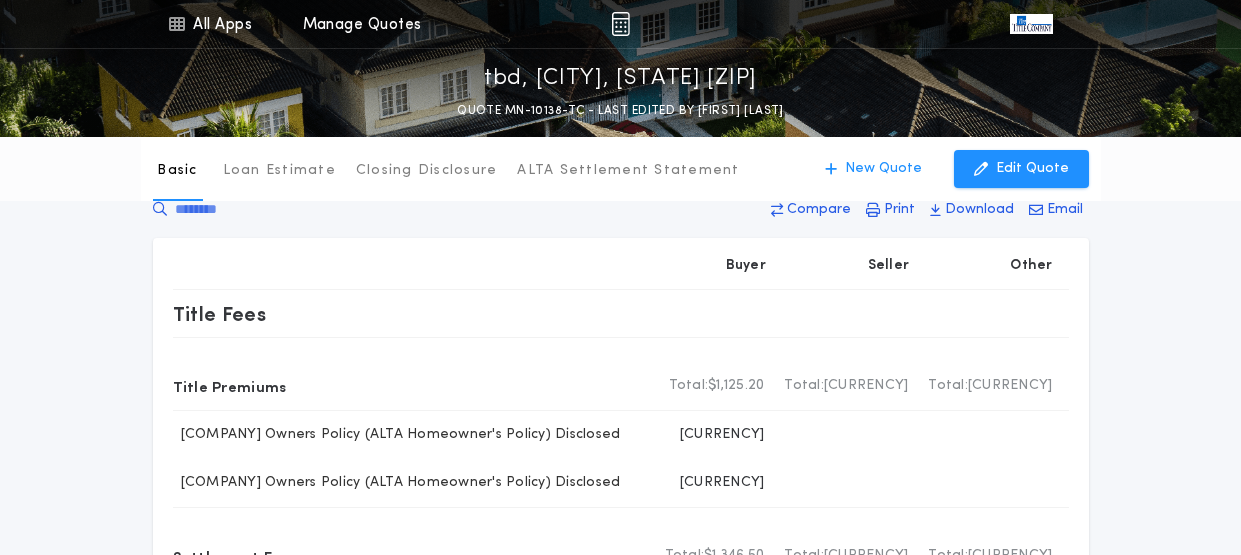 scroll, scrollTop: 0, scrollLeft: 0, axis: both 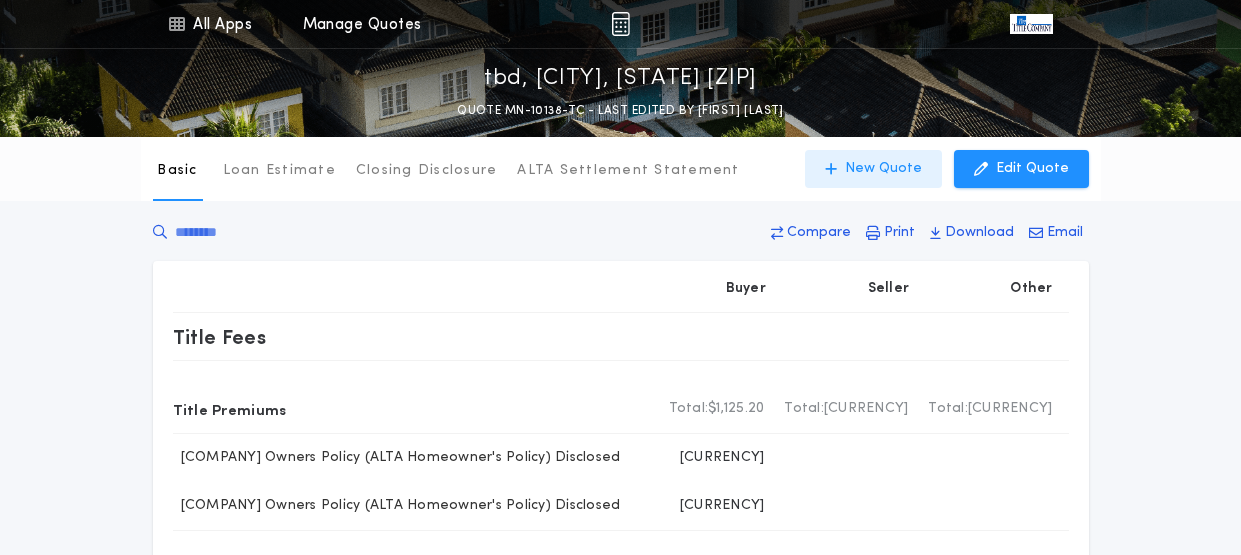 click on "New Quote" at bounding box center [883, 169] 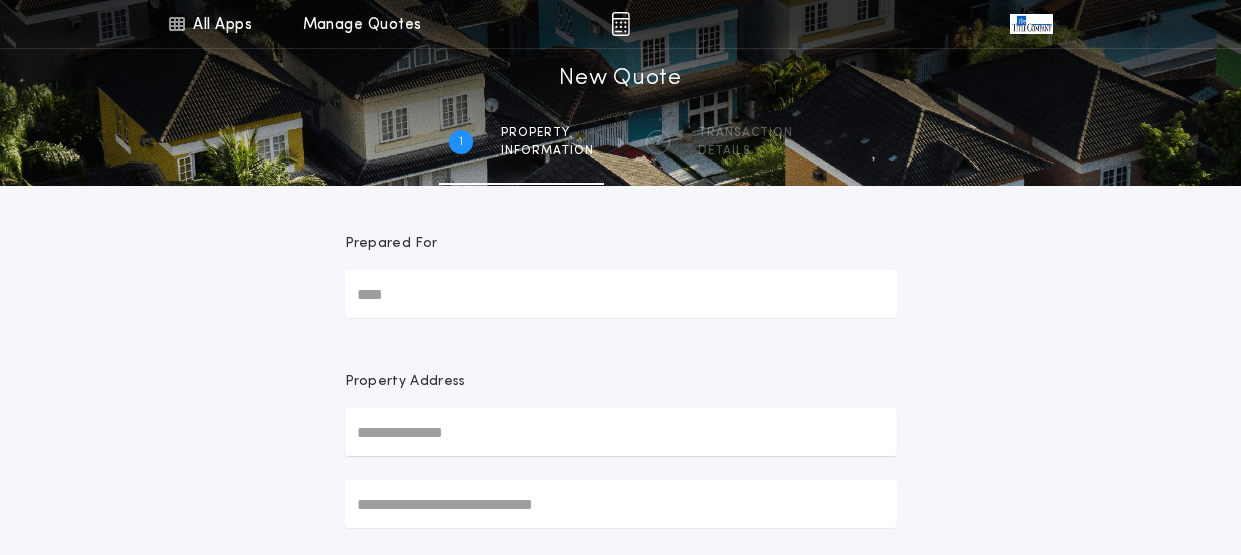 click on "Prepared For" at bounding box center [621, 294] 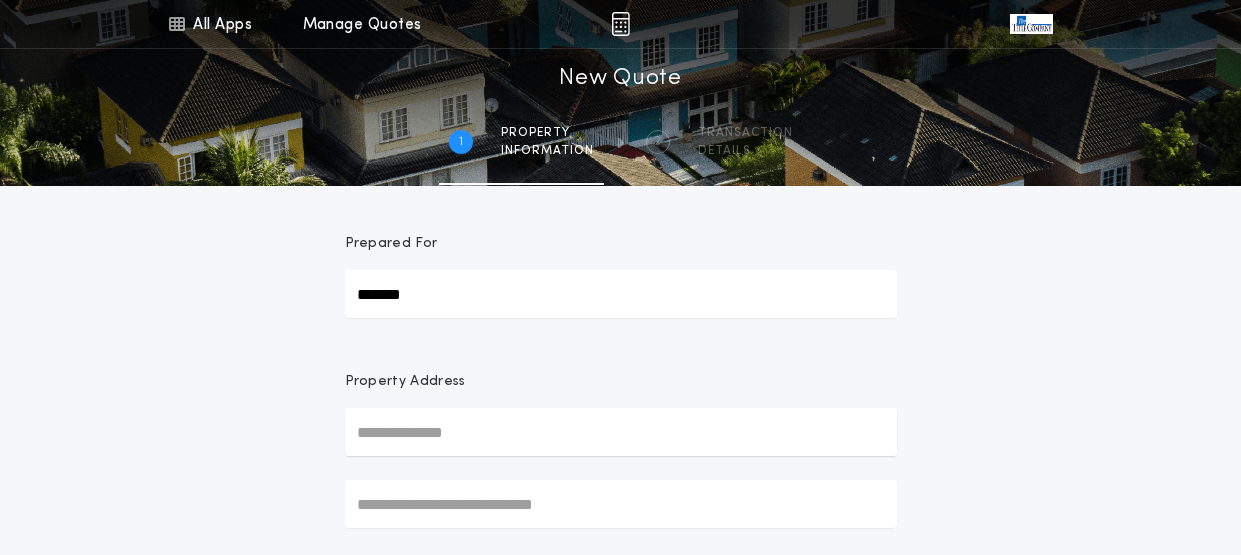 type on "*******" 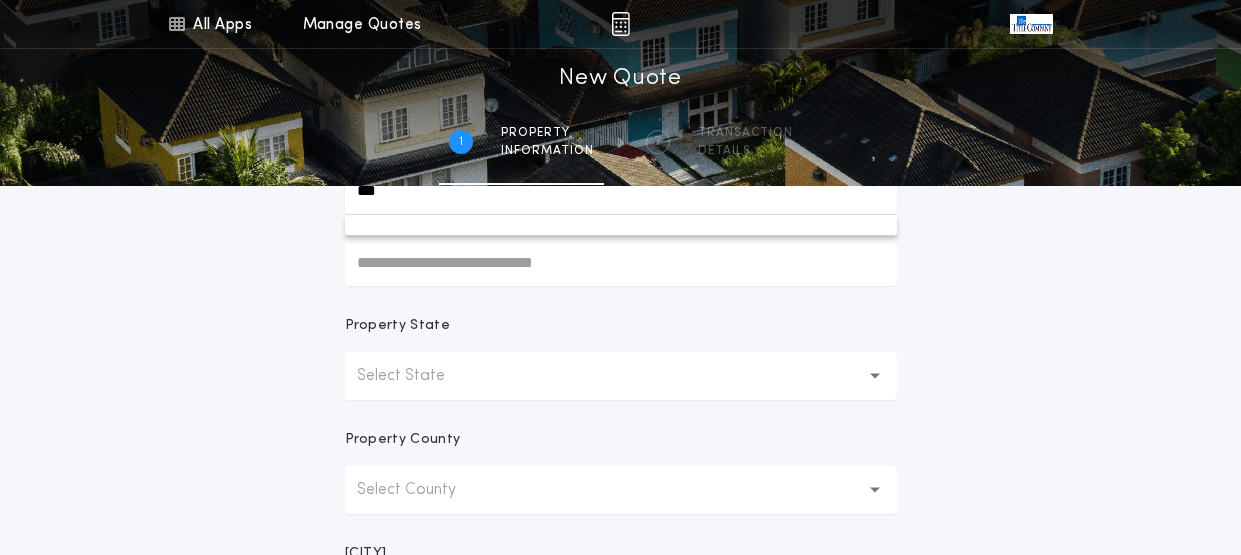 scroll, scrollTop: 300, scrollLeft: 0, axis: vertical 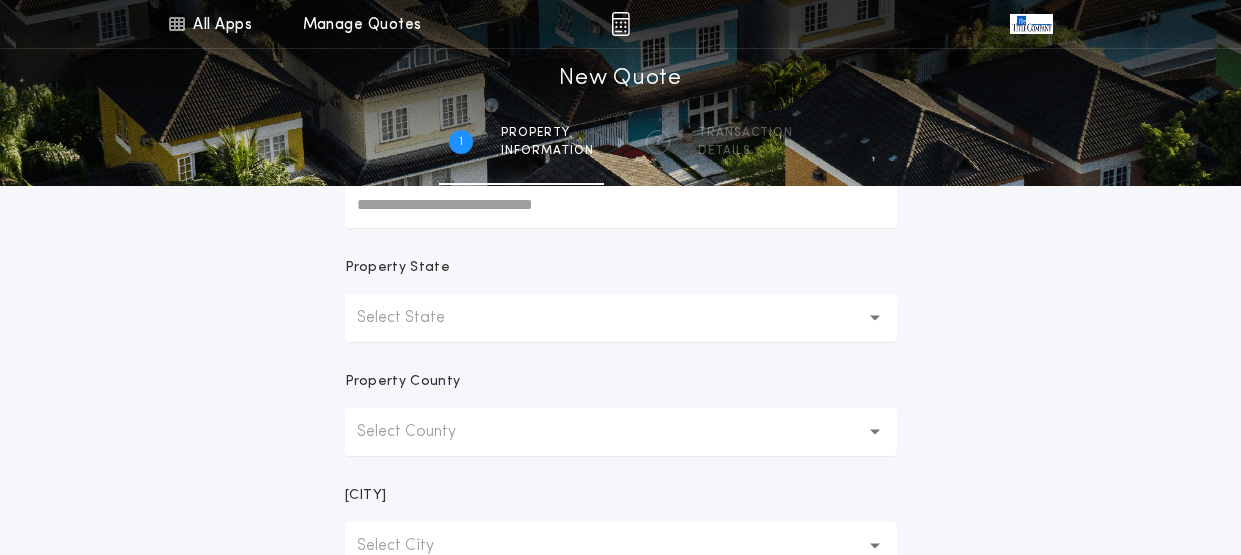 type on "***" 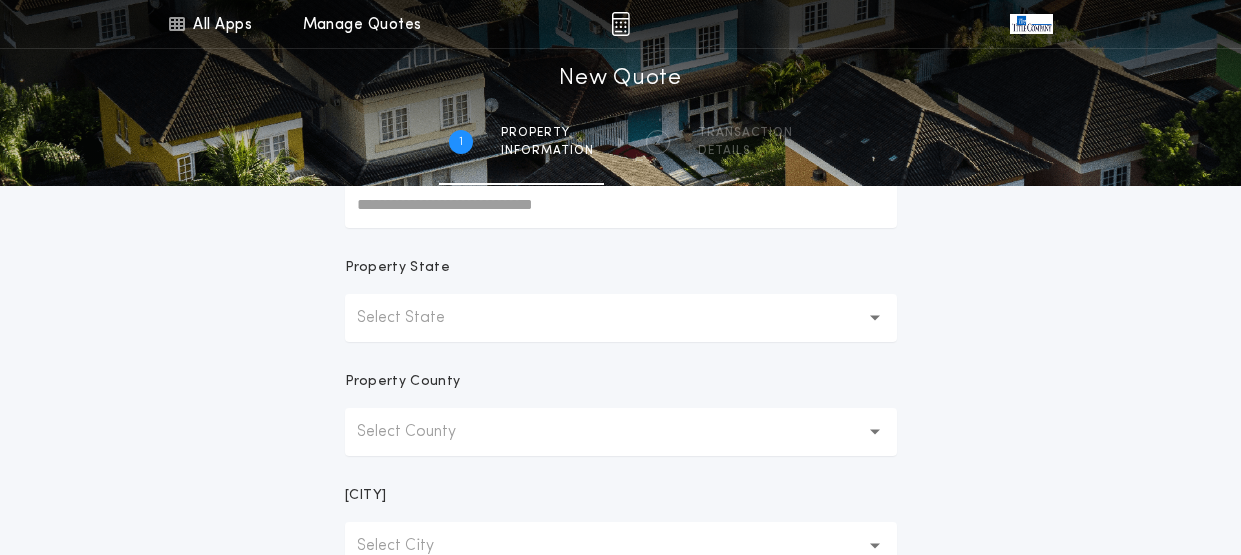 click on "Select State" at bounding box center [417, 318] 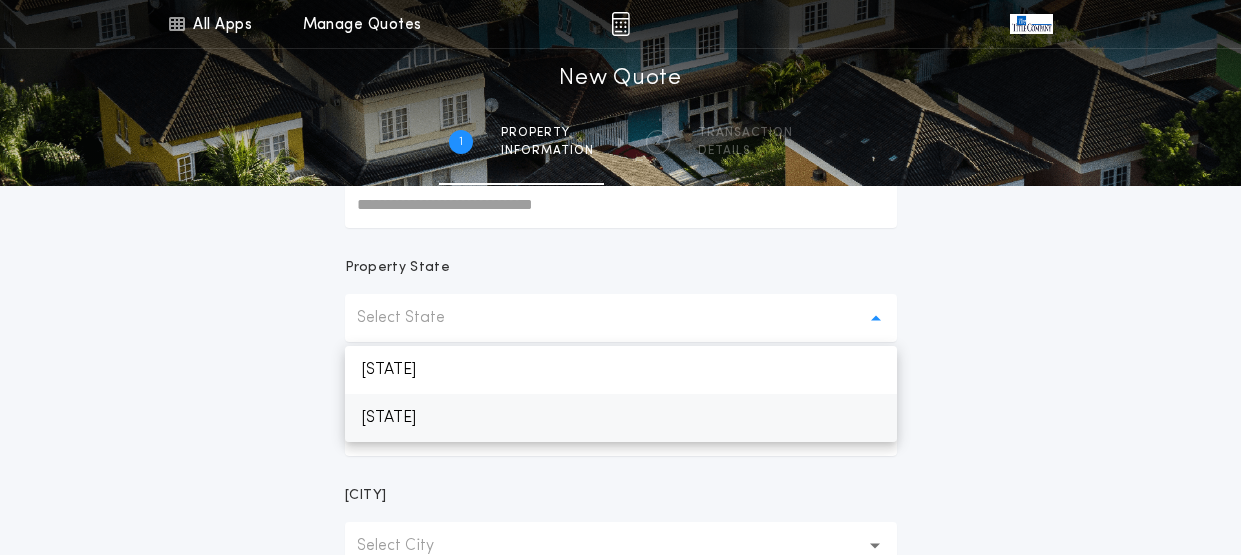 click on "[STATE]" at bounding box center (621, 418) 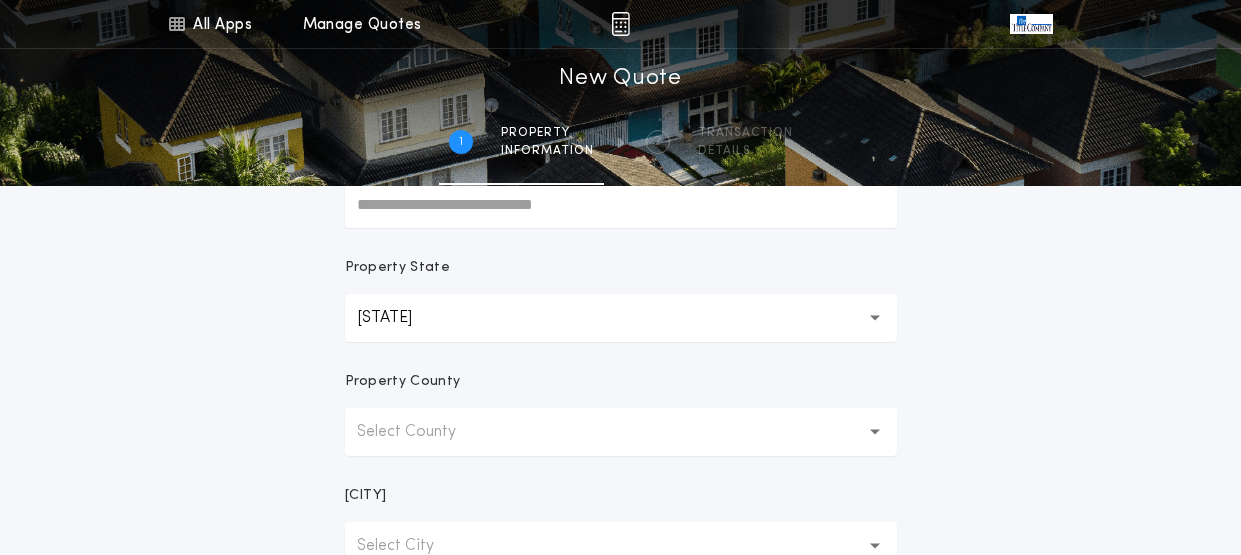click on "Select County" at bounding box center (422, 432) 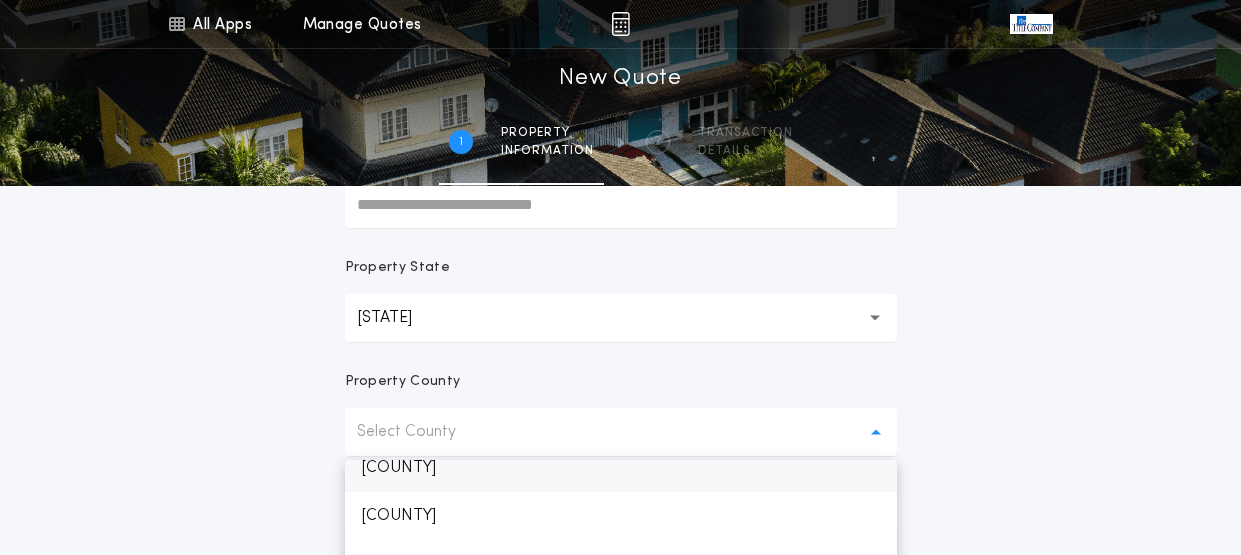 scroll, scrollTop: 384, scrollLeft: 0, axis: vertical 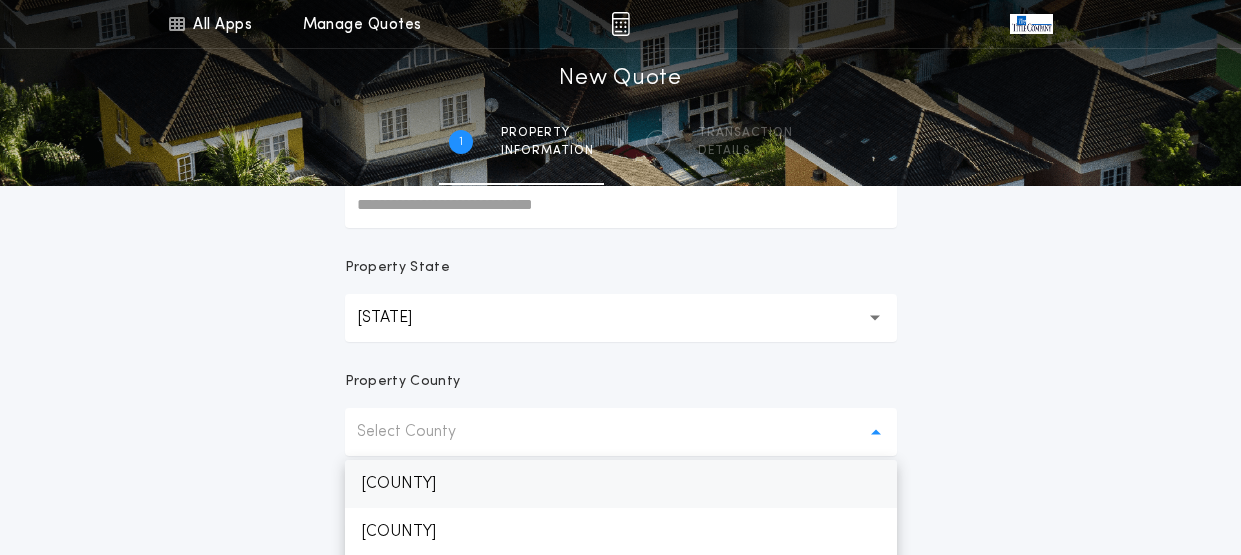 click on "[COUNTY]" at bounding box center (621, 484) 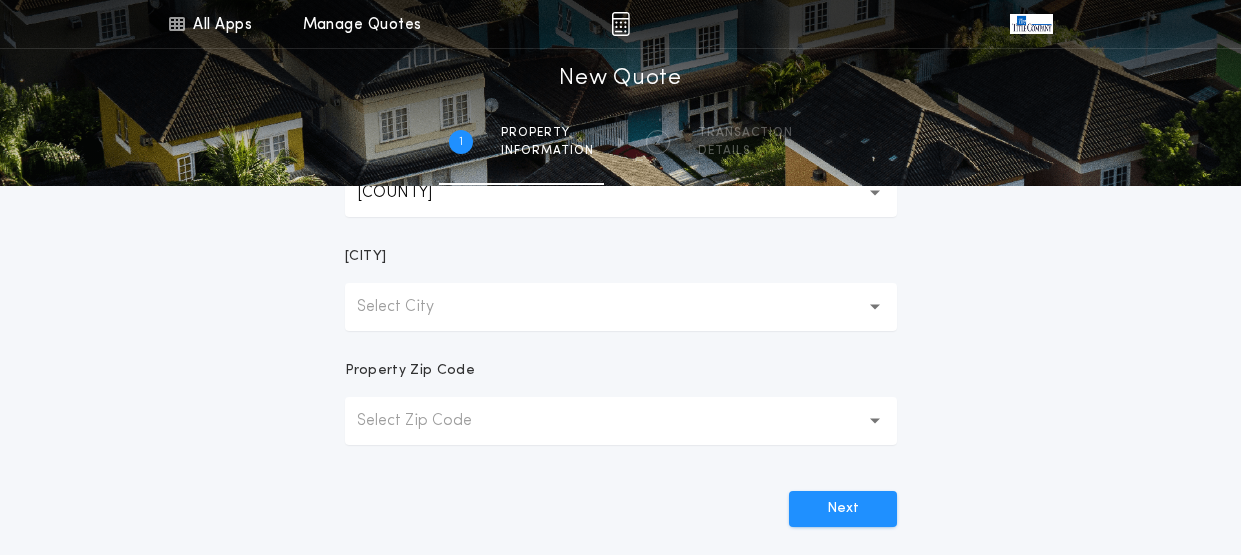scroll, scrollTop: 600, scrollLeft: 0, axis: vertical 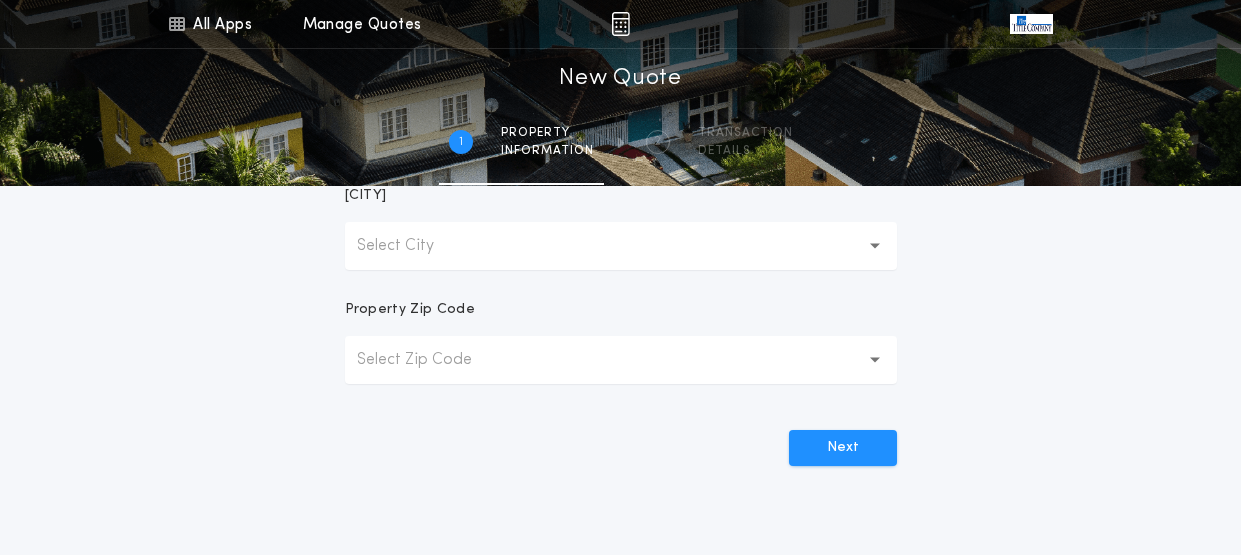 click on "Select City" at bounding box center [621, 246] 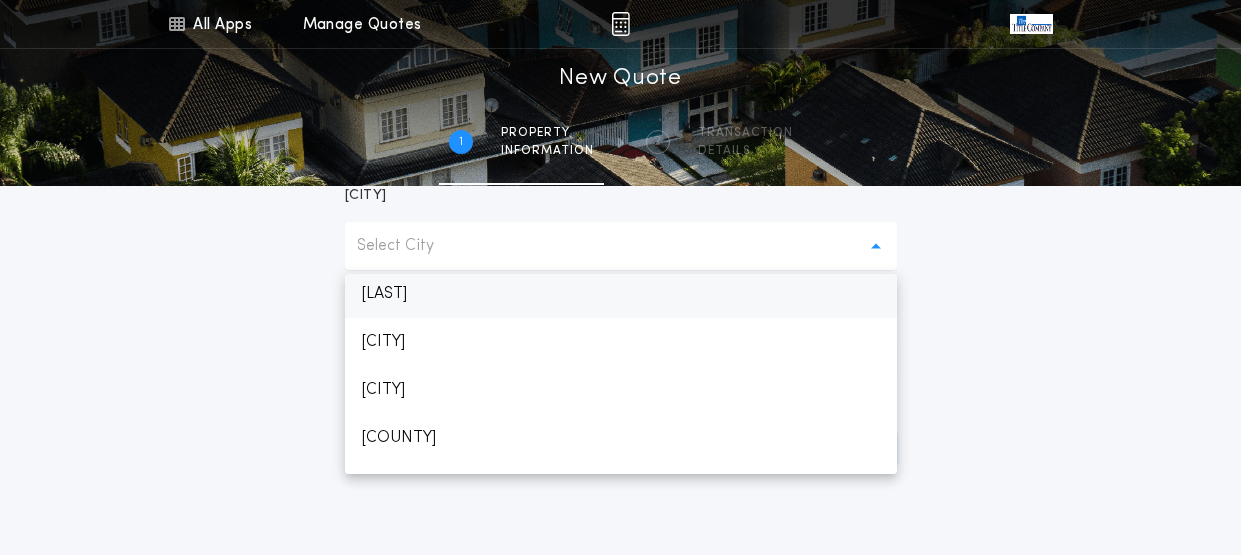 scroll, scrollTop: 700, scrollLeft: 0, axis: vertical 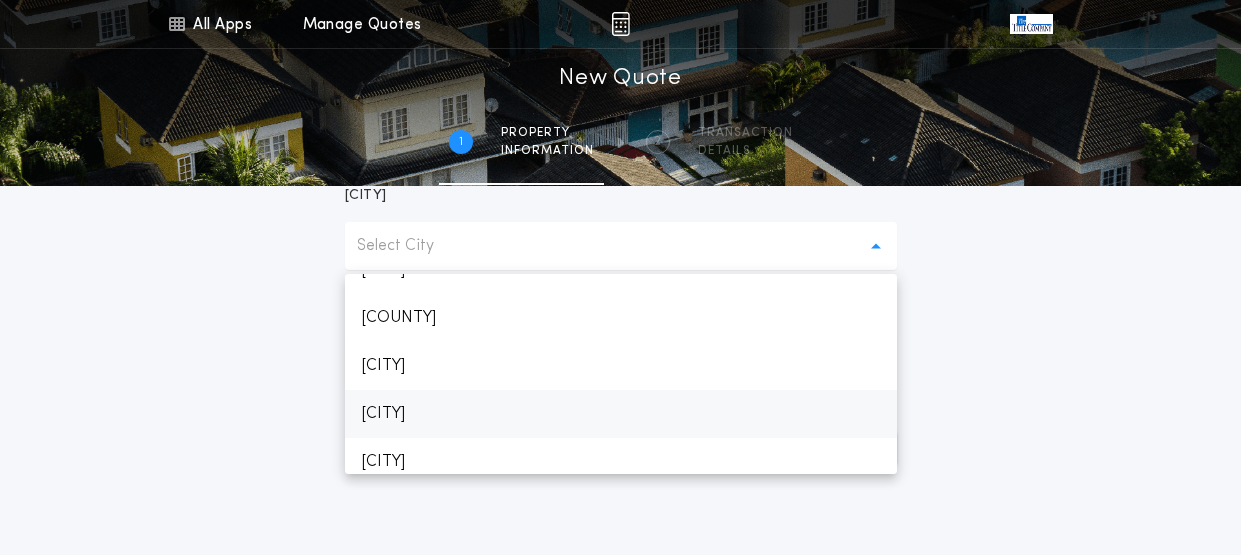 click on "[CITY]" at bounding box center [621, 414] 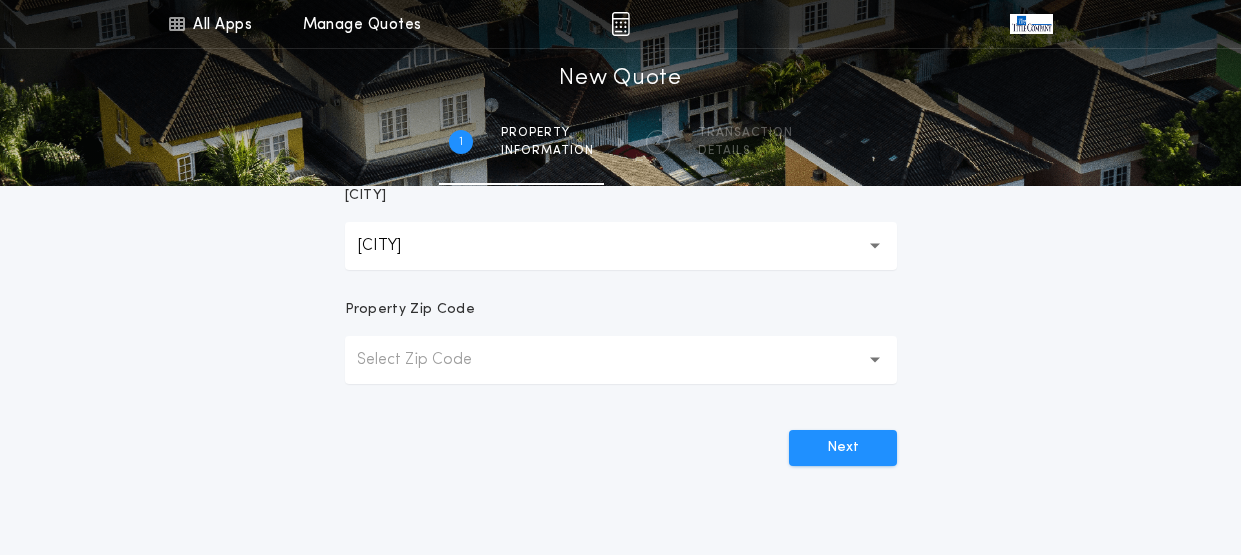 click on "Select Zip Code" at bounding box center [430, 360] 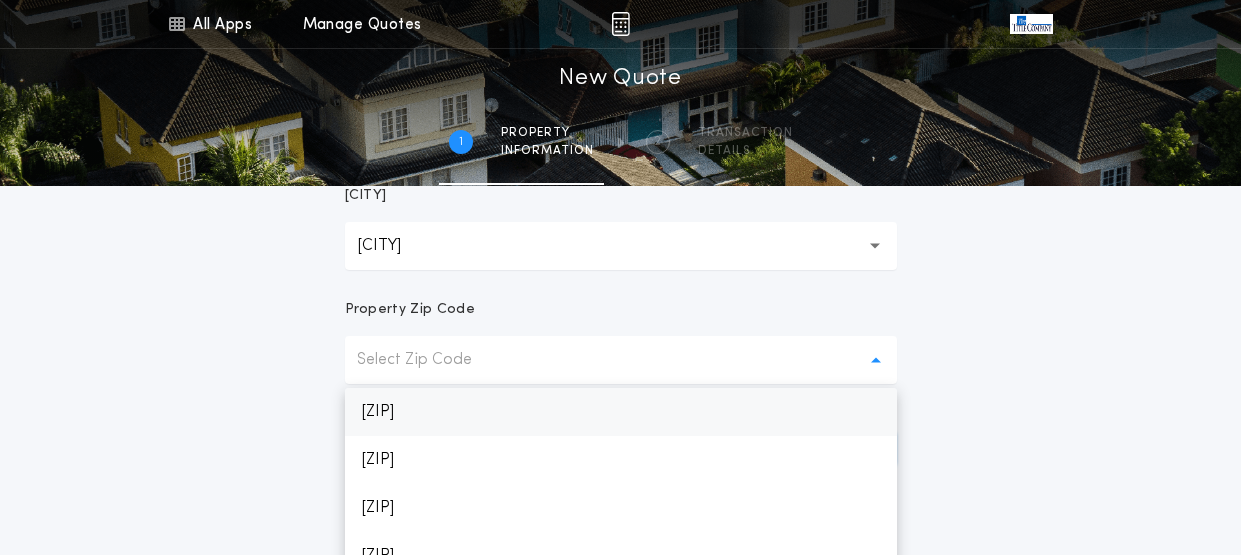 click on "[ZIP]" at bounding box center [621, 412] 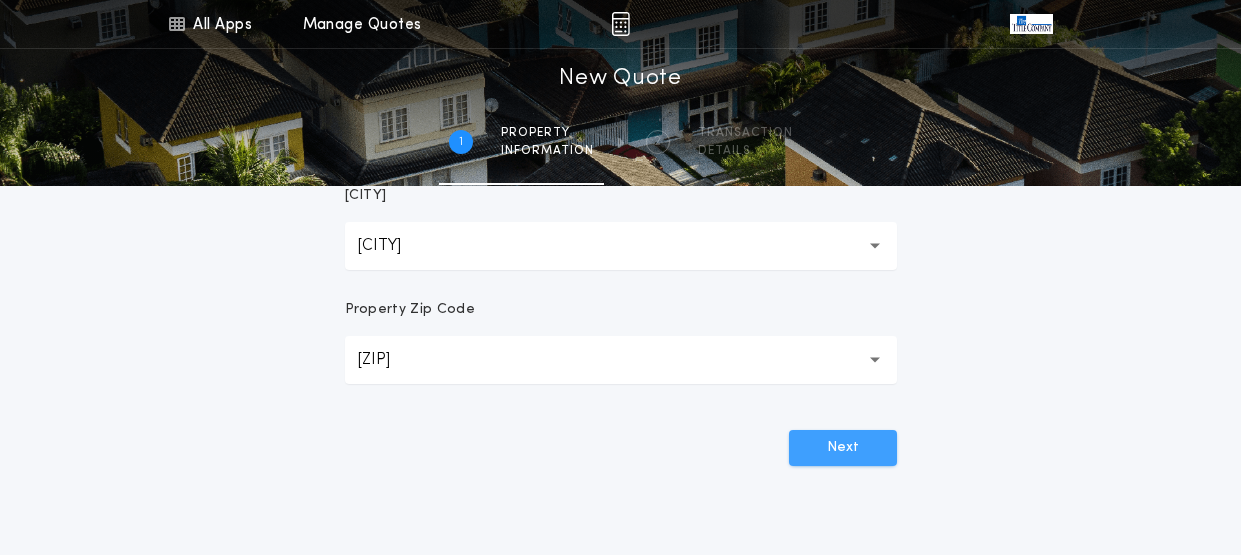 click on "Next" at bounding box center (843, 448) 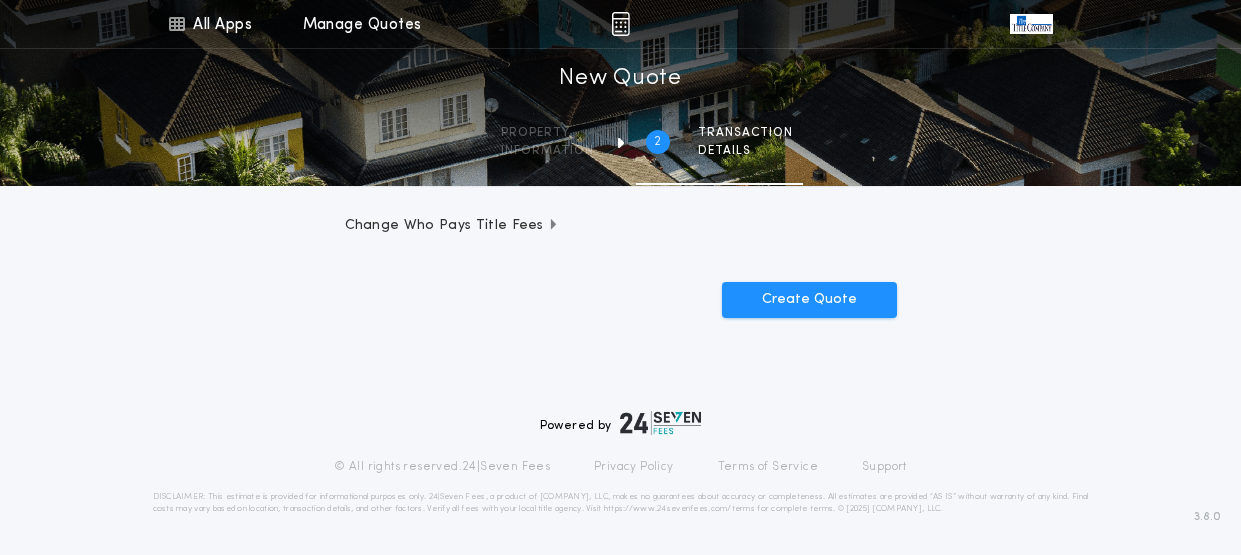 scroll, scrollTop: 0, scrollLeft: 0, axis: both 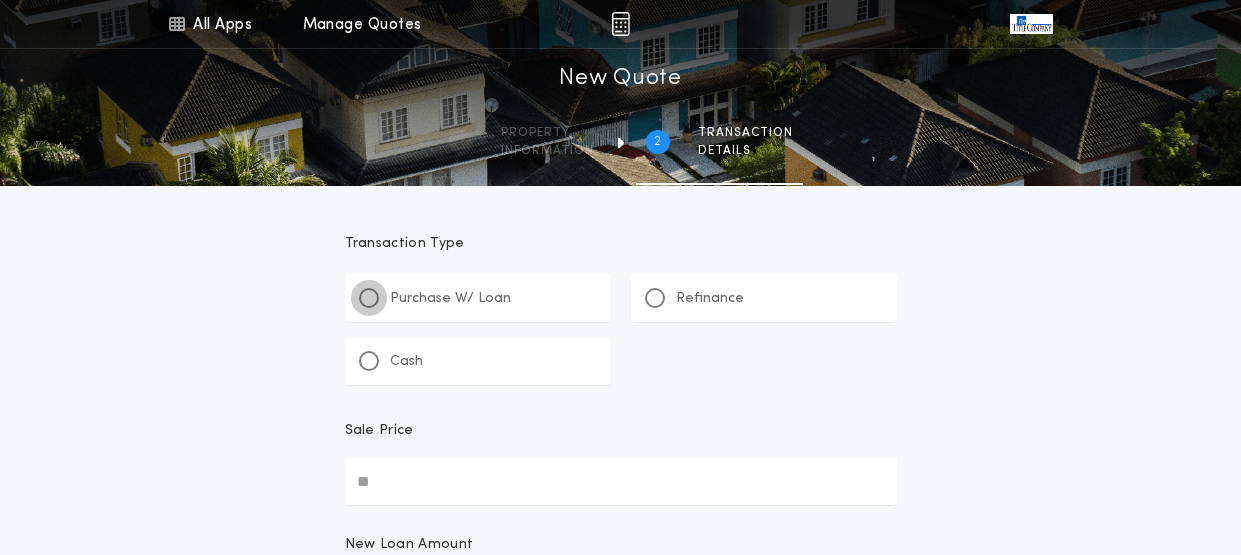 click at bounding box center (369, 298) 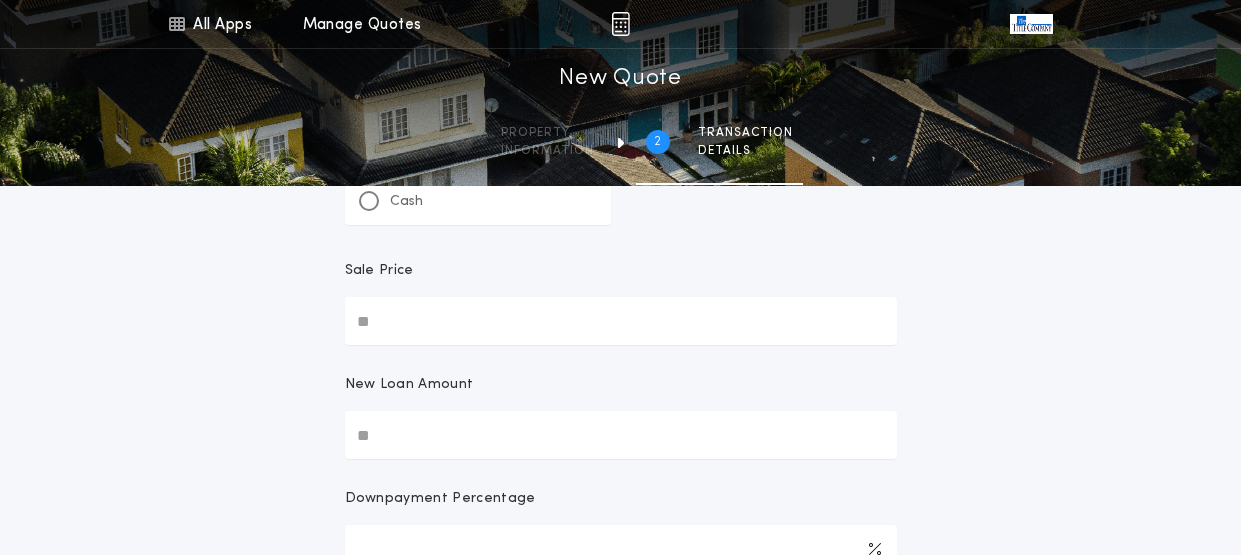 scroll, scrollTop: 0, scrollLeft: 0, axis: both 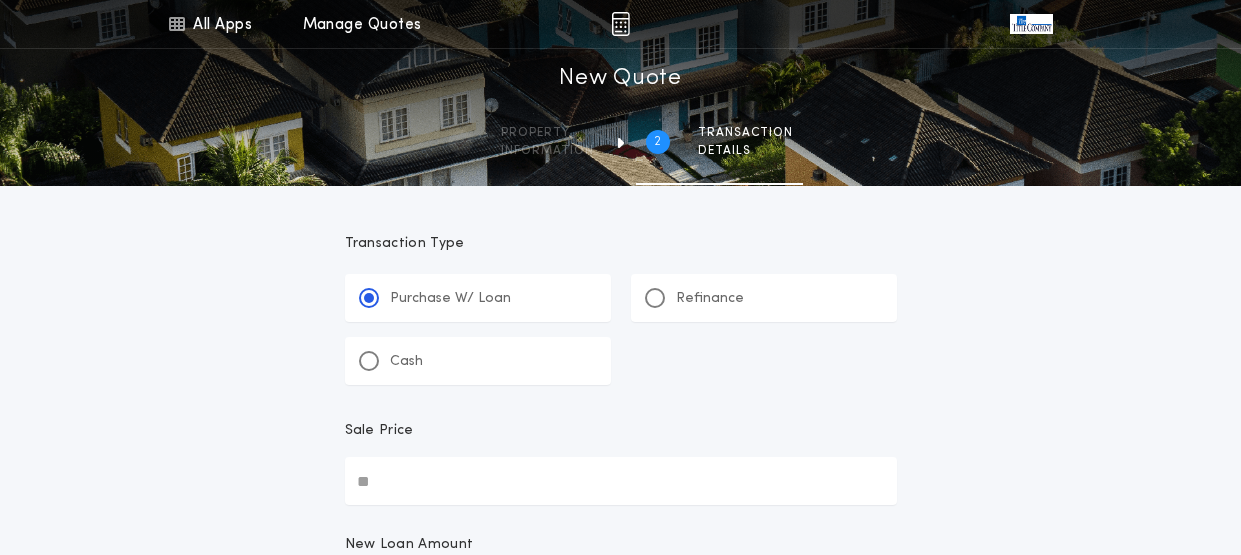 click on "Sale Price" at bounding box center [621, 481] 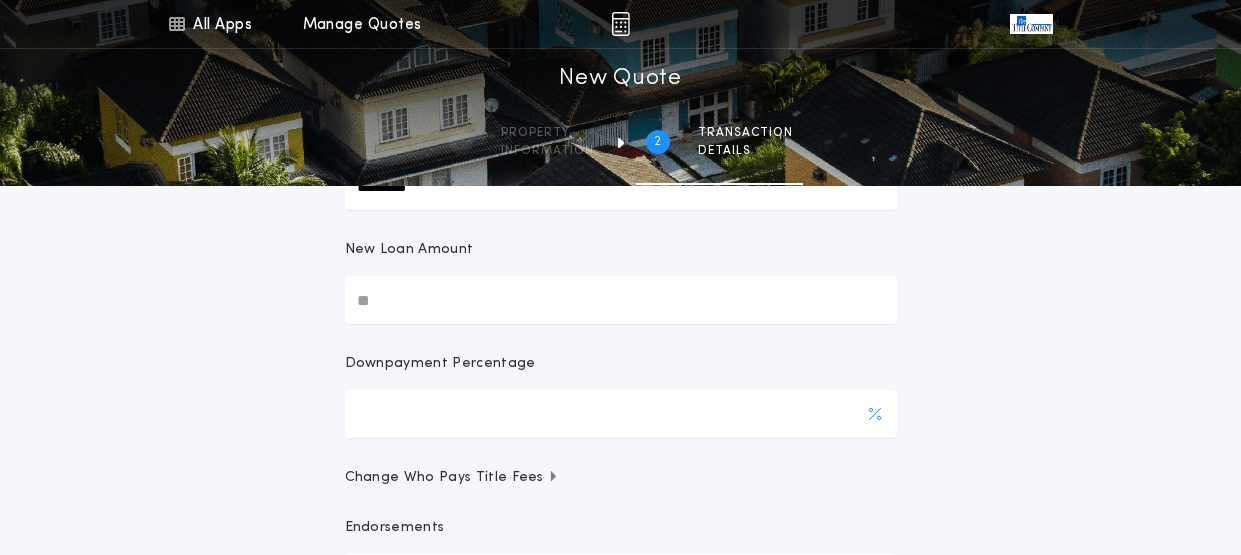 scroll, scrollTop: 300, scrollLeft: 0, axis: vertical 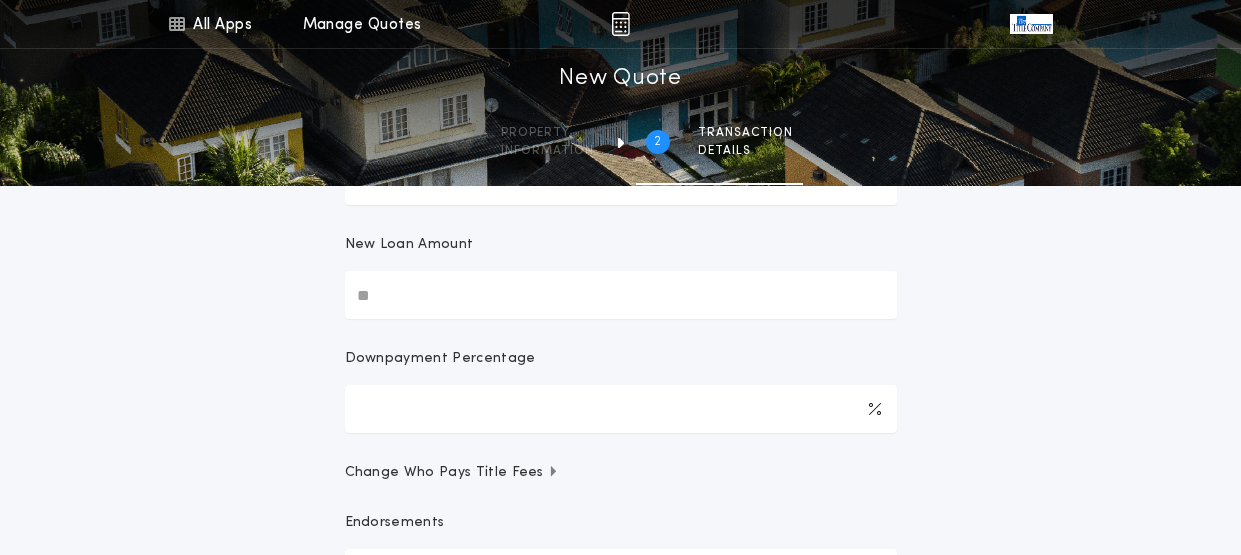 type on "********" 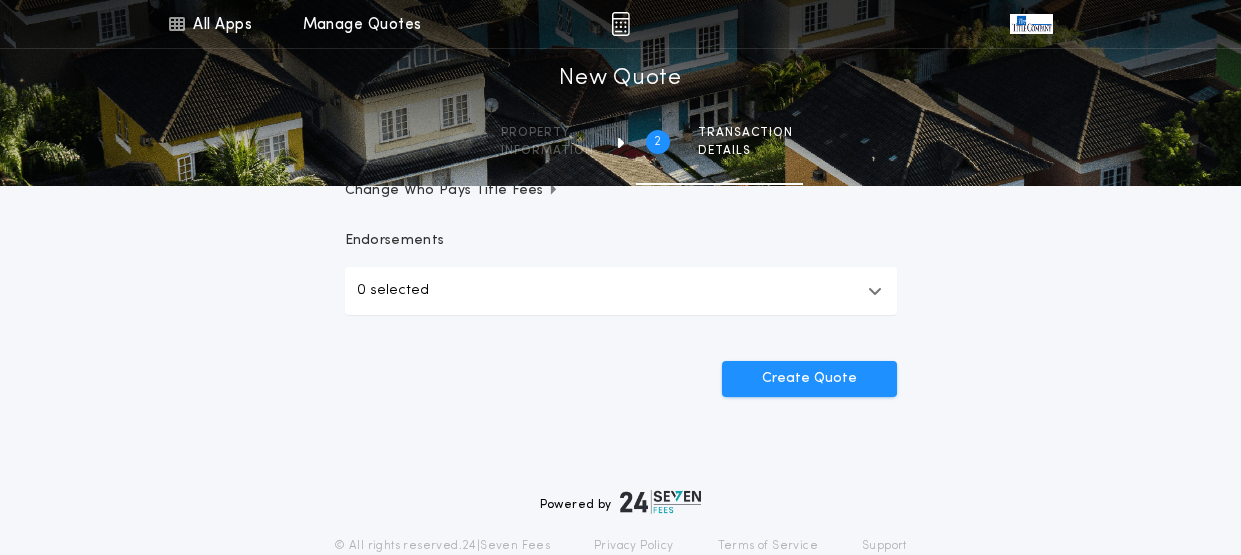 scroll, scrollTop: 461, scrollLeft: 0, axis: vertical 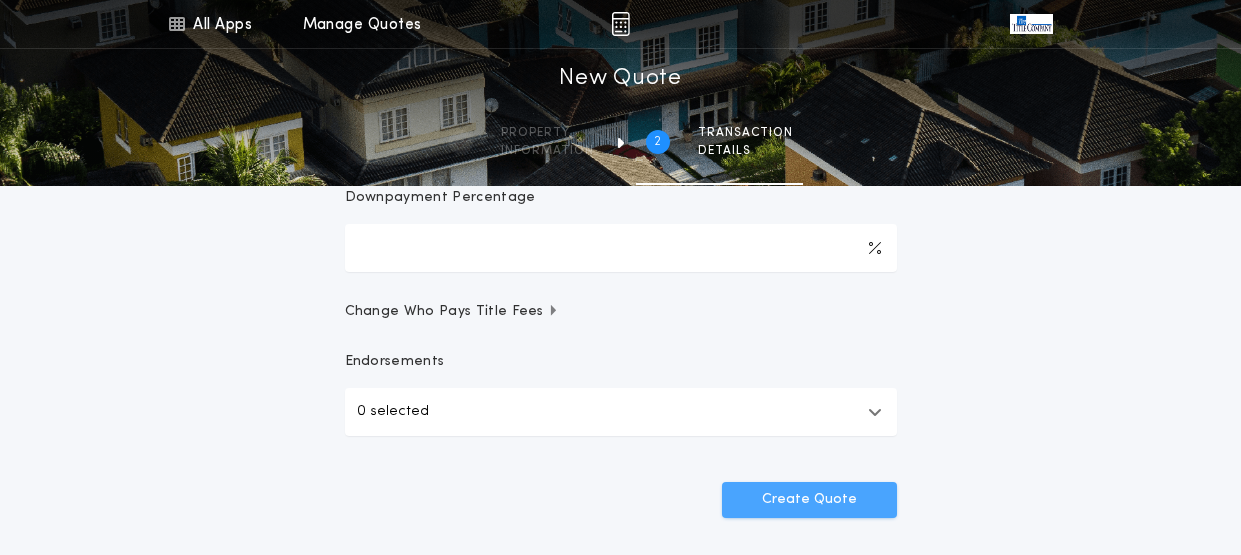 type on "********" 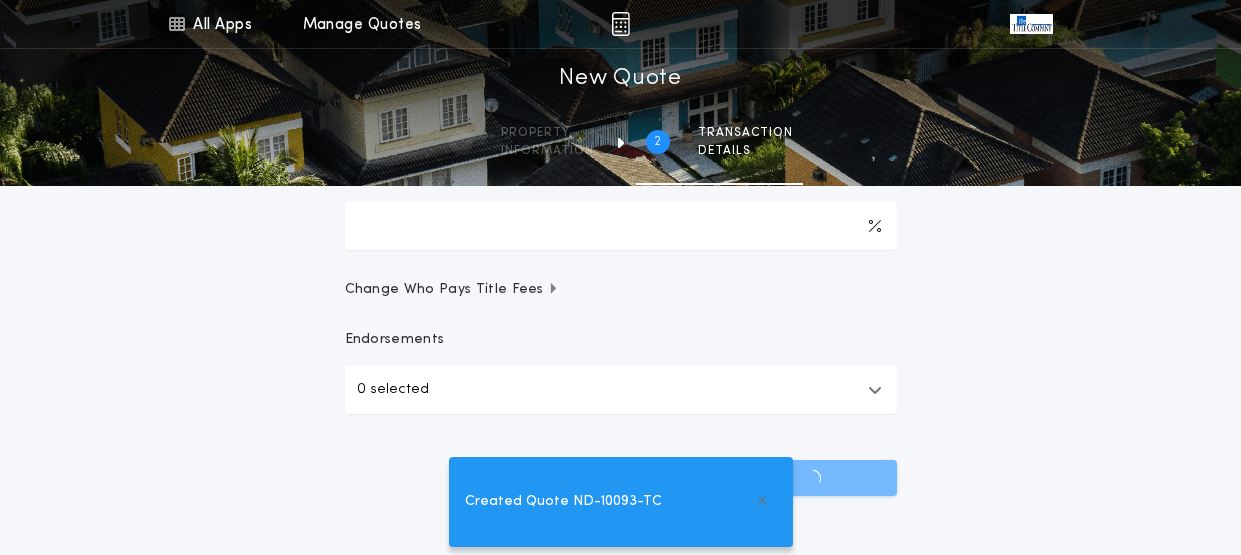 scroll, scrollTop: 661, scrollLeft: 0, axis: vertical 